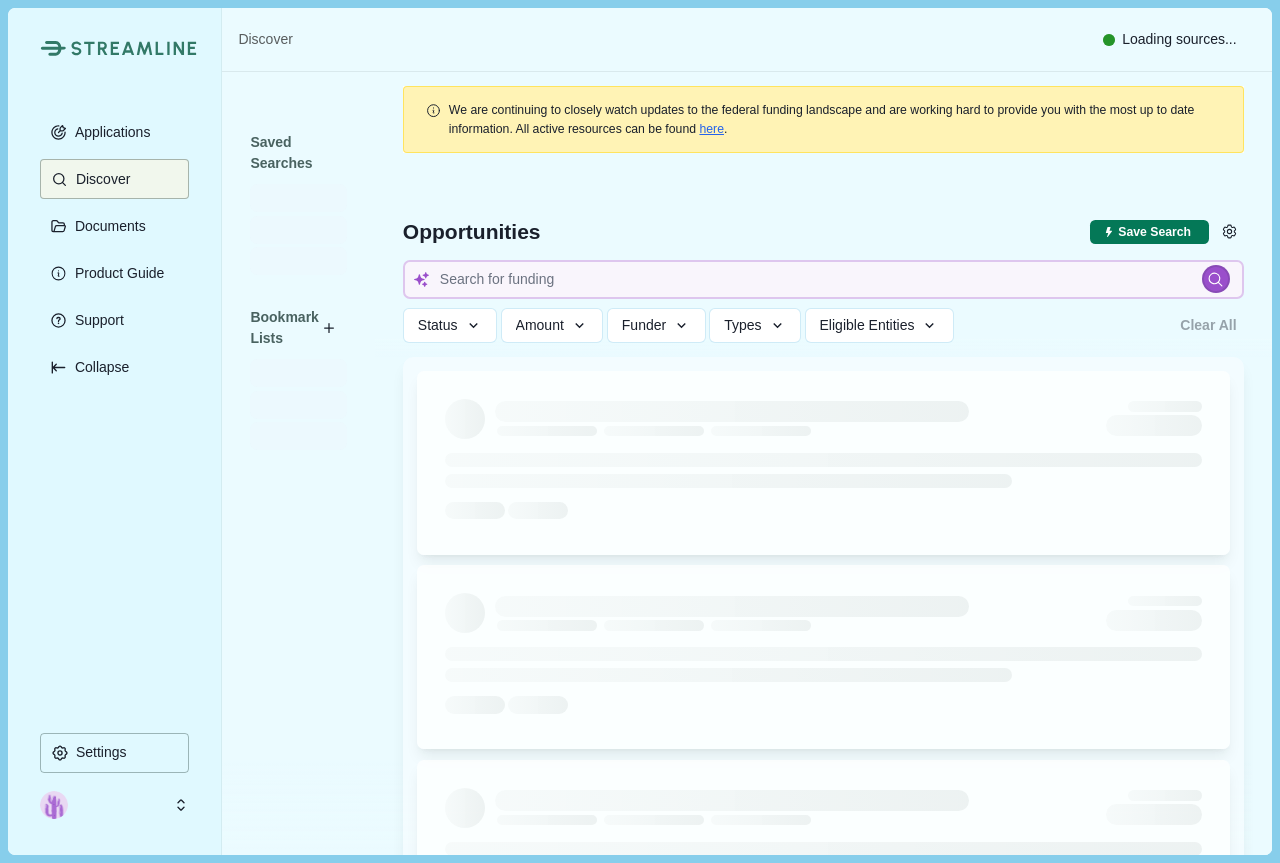 scroll, scrollTop: 0, scrollLeft: 0, axis: both 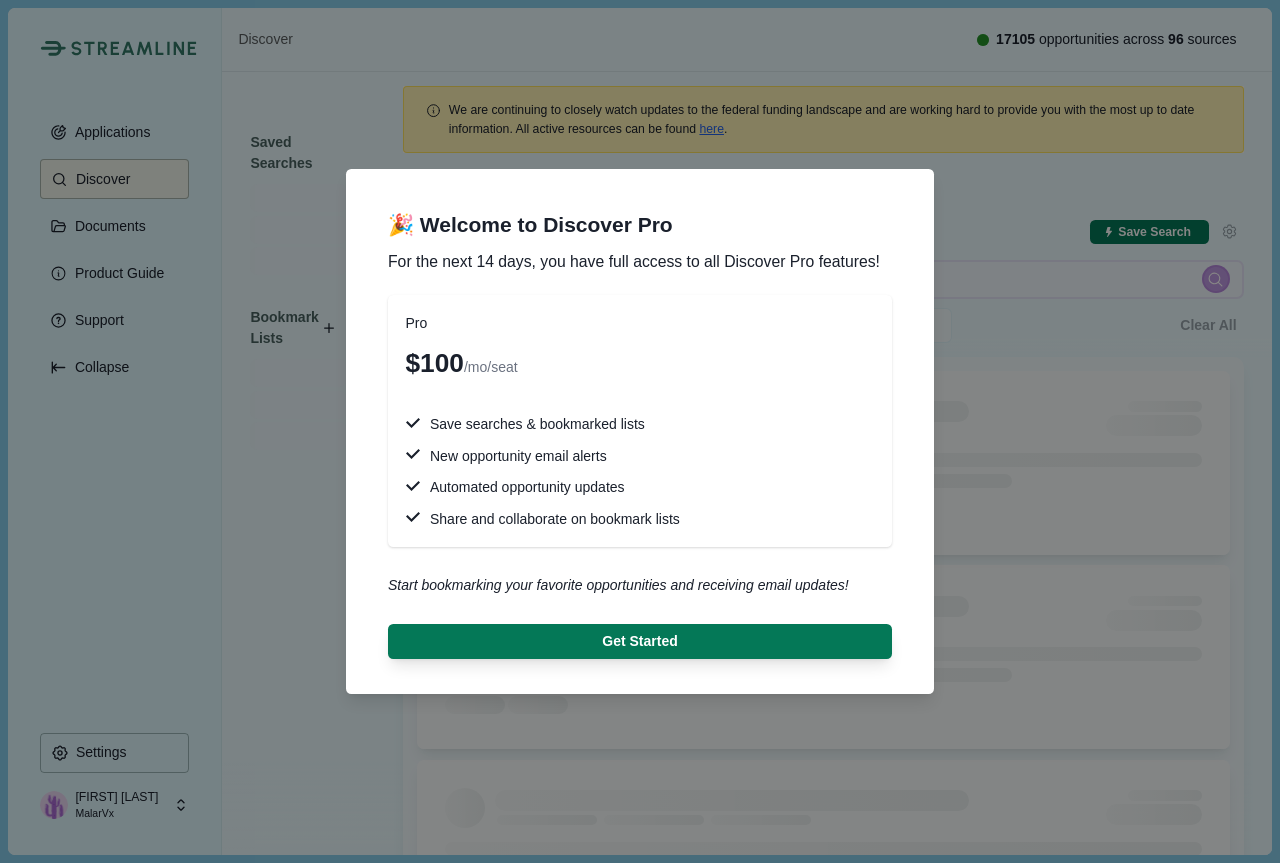 drag, startPoint x: 103, startPoint y: 811, endPoint x: 147, endPoint y: 560, distance: 254.8274 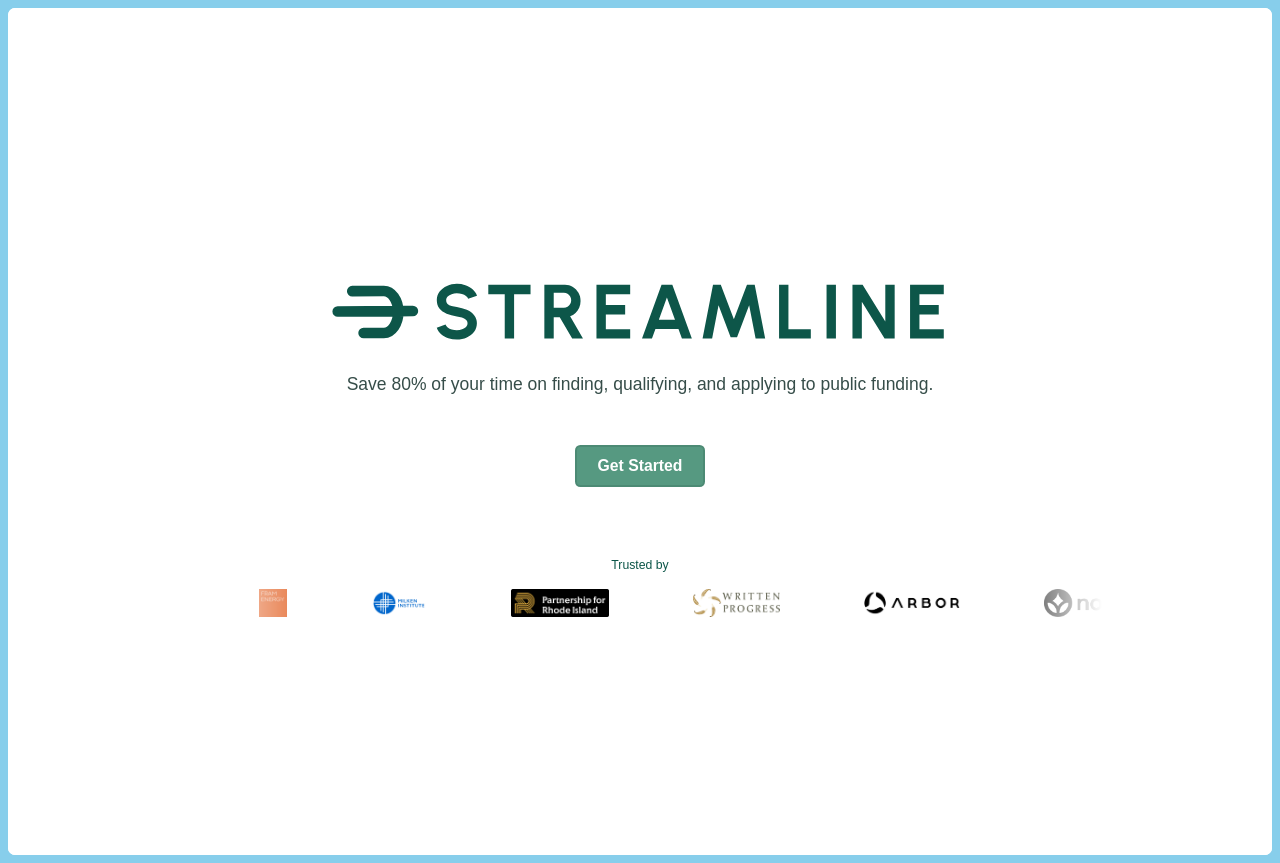 scroll, scrollTop: 0, scrollLeft: 0, axis: both 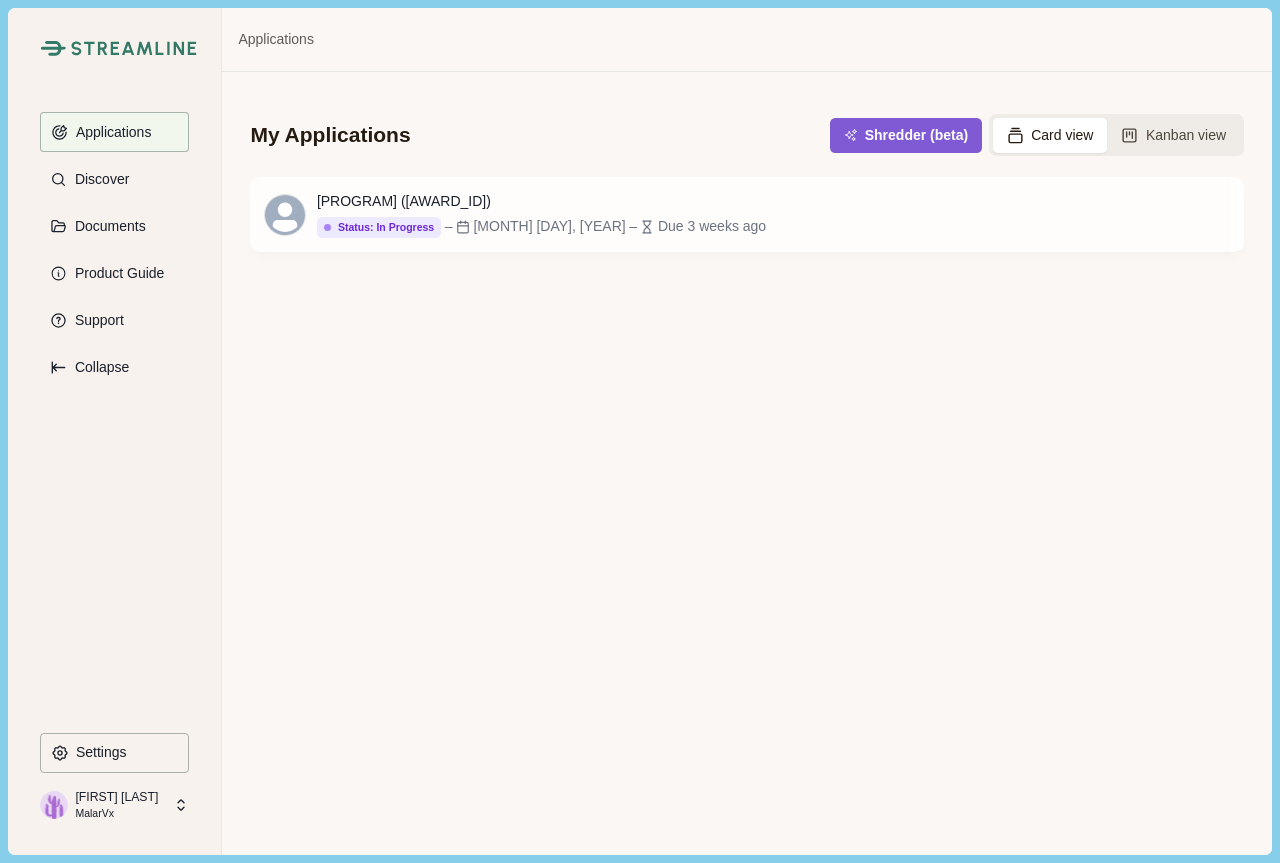 drag, startPoint x: 444, startPoint y: 1, endPoint x: 827, endPoint y: 403, distance: 555.2414 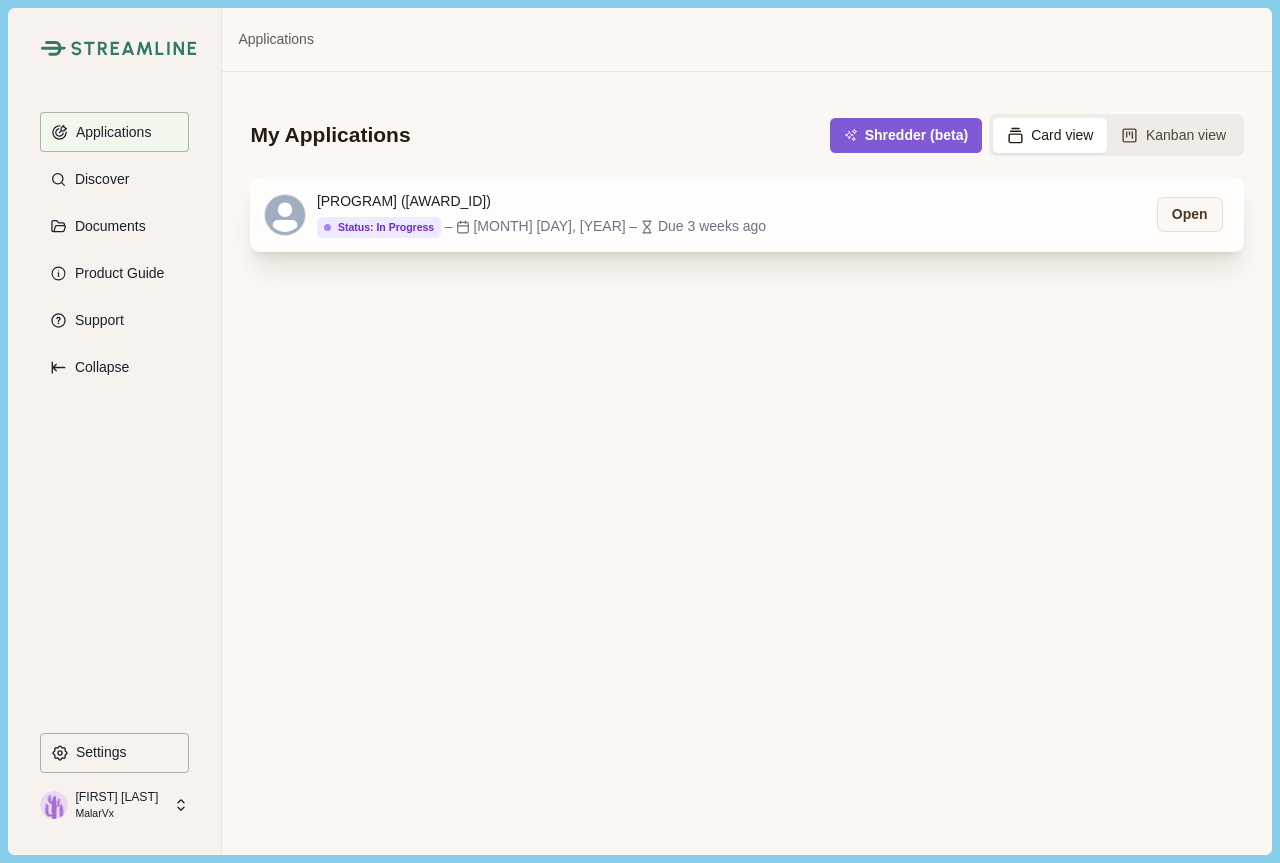 click on "[PROGRAM] ([AWARD_ID])" at bounding box center (541, 201) 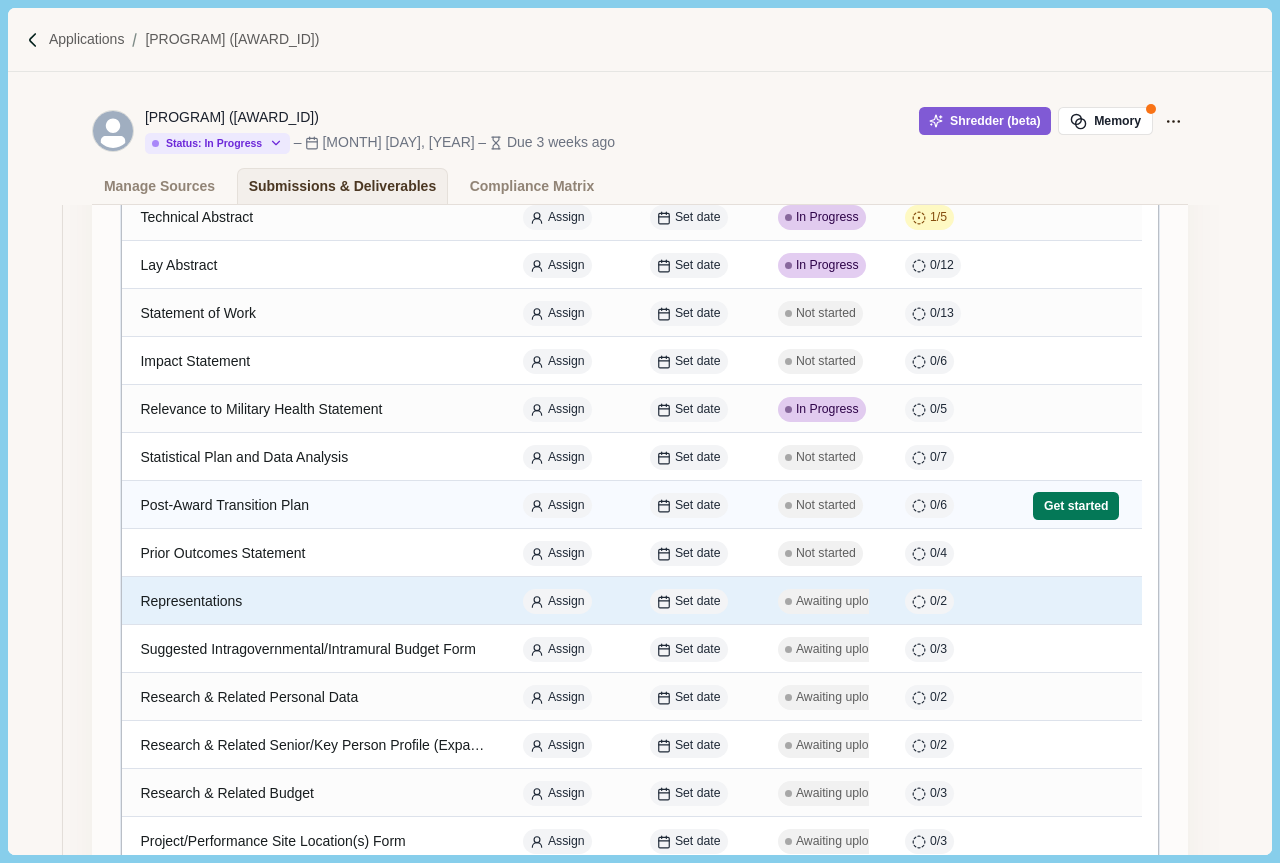scroll, scrollTop: 500, scrollLeft: 0, axis: vertical 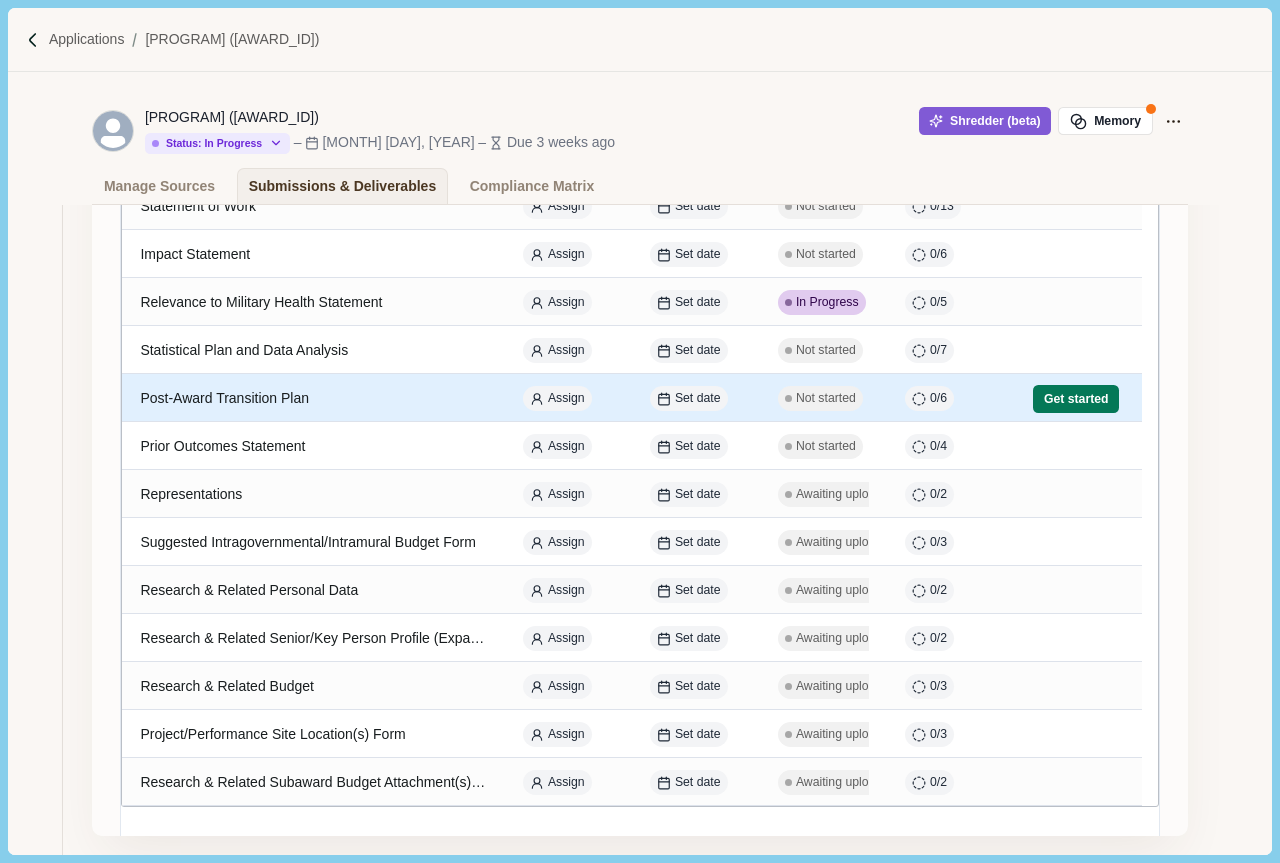 click on "Post-Award Transition Plan" at bounding box center (313, 398) 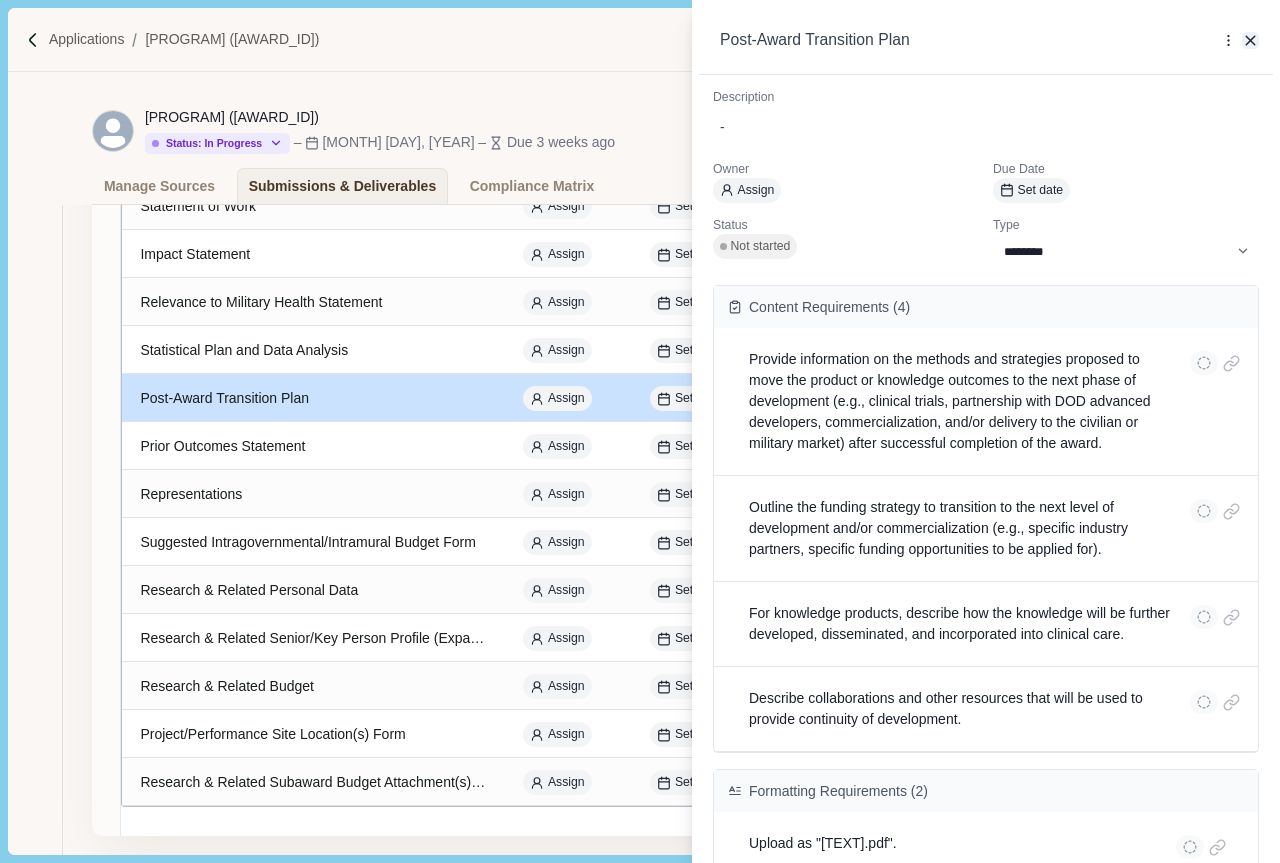 click at bounding box center (1251, 41) 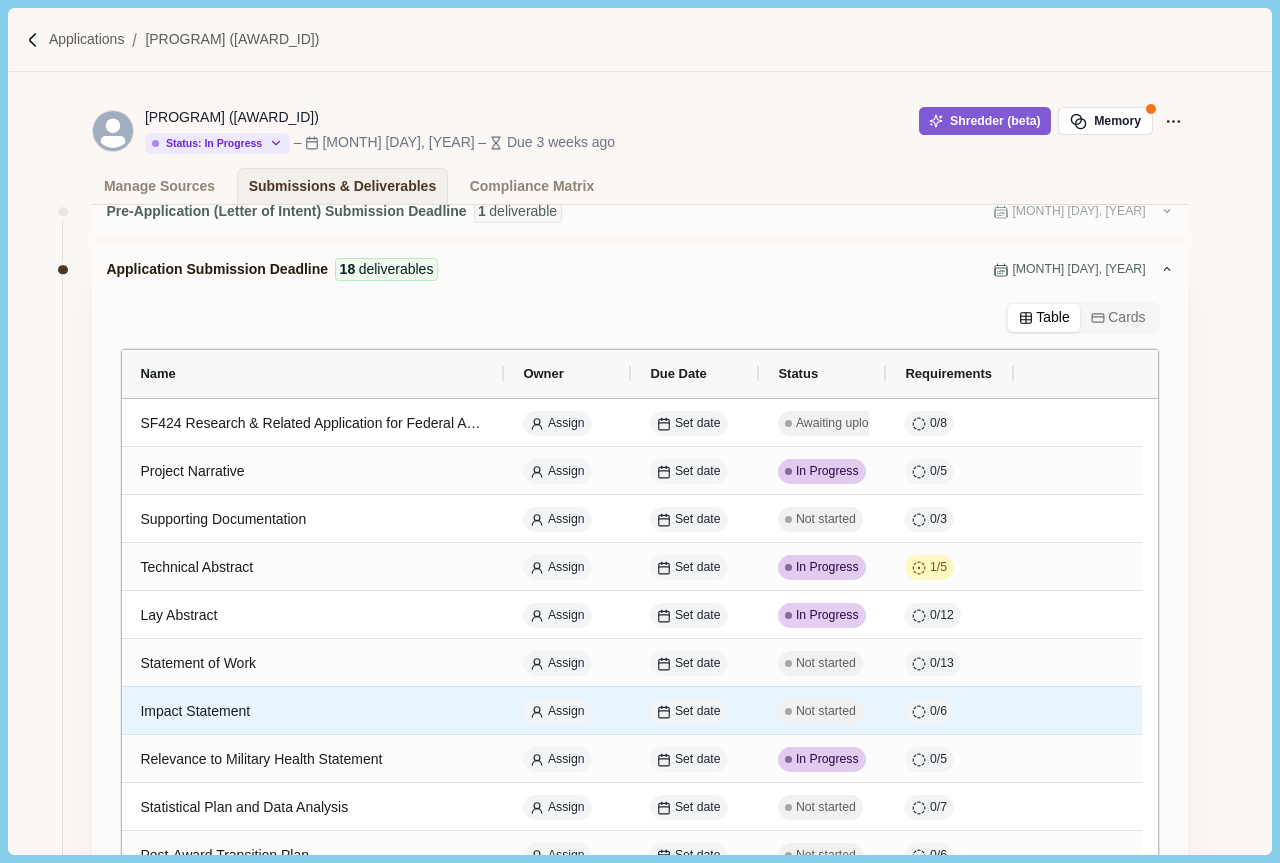 scroll, scrollTop: 0, scrollLeft: 0, axis: both 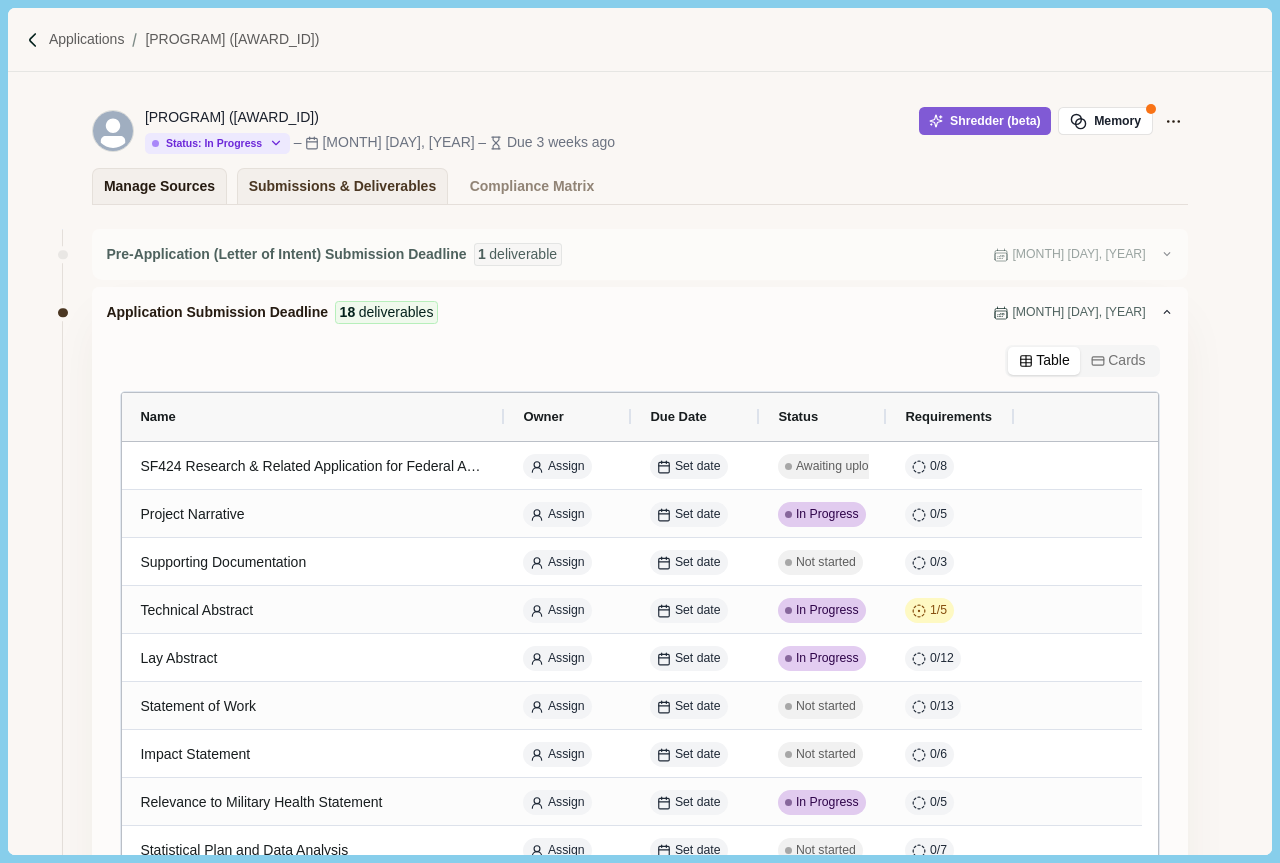 click on "Manage Sources" at bounding box center [159, 186] 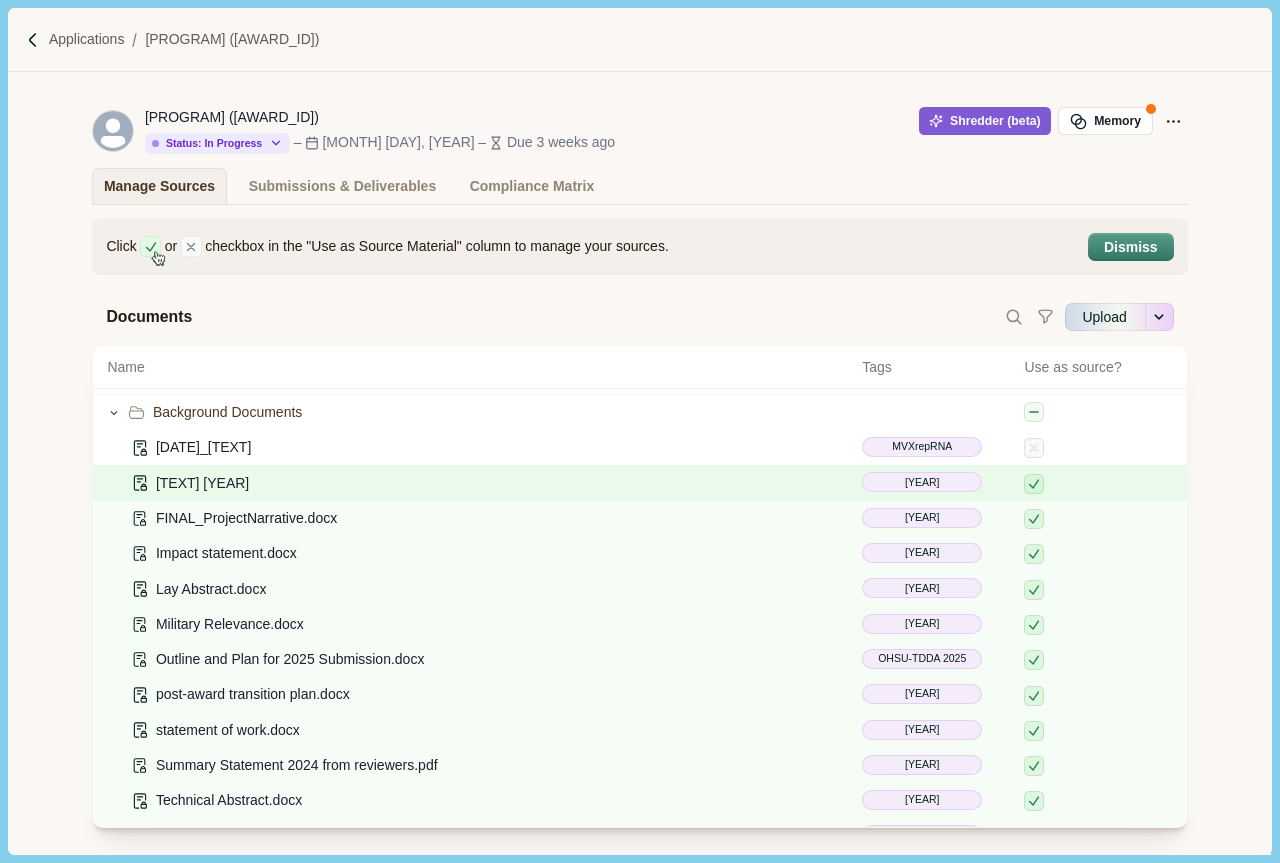 scroll, scrollTop: 140, scrollLeft: 0, axis: vertical 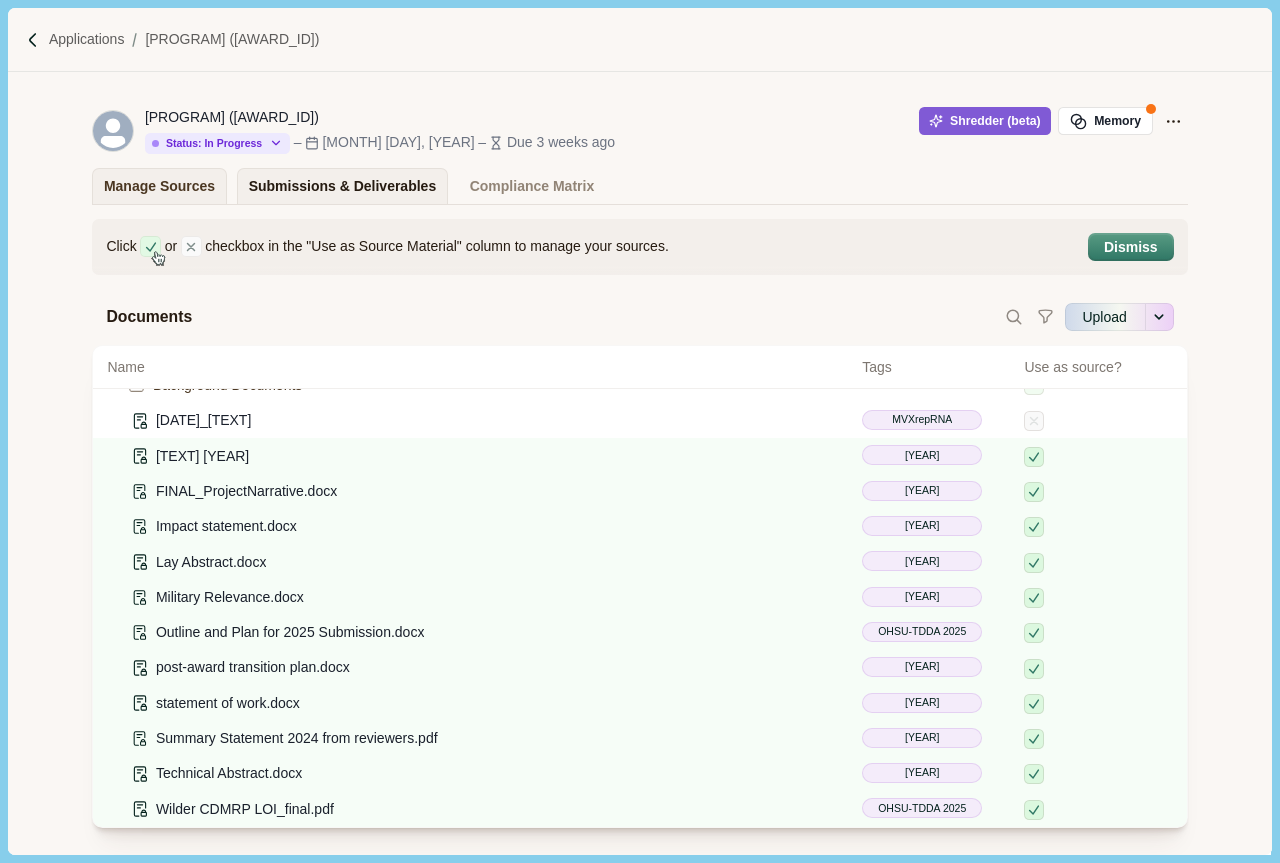 click on "Submissions & Deliverables" at bounding box center [343, 186] 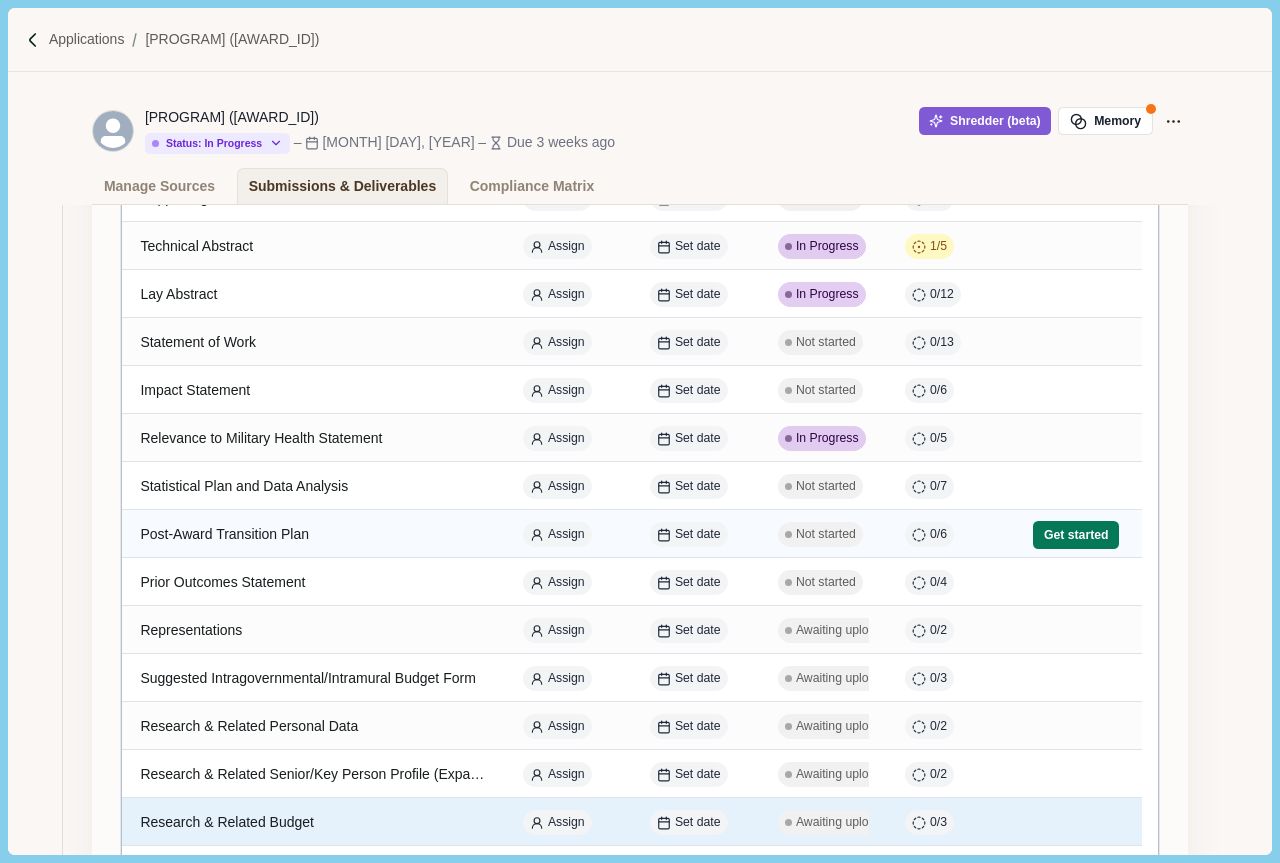 scroll, scrollTop: 100, scrollLeft: 0, axis: vertical 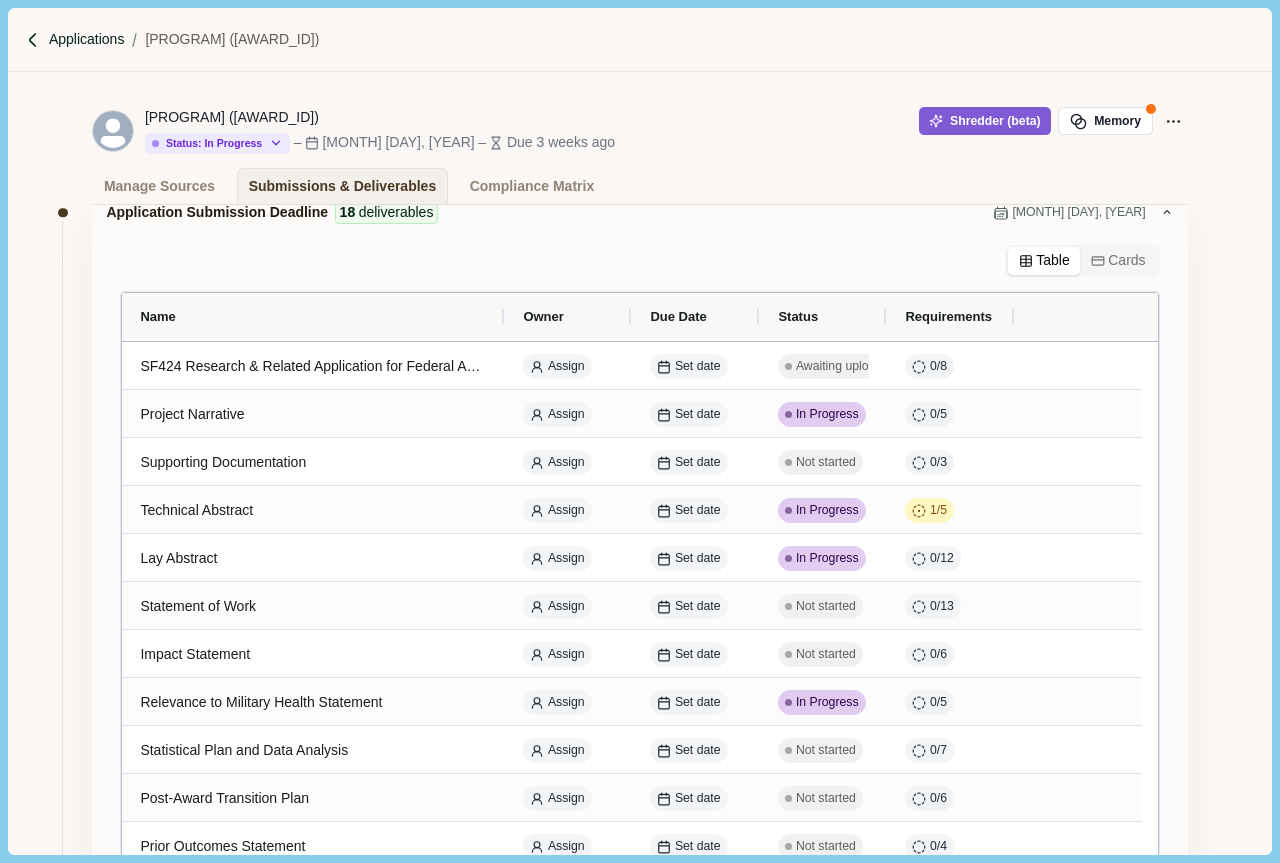 click on "Applications" at bounding box center (87, 39) 